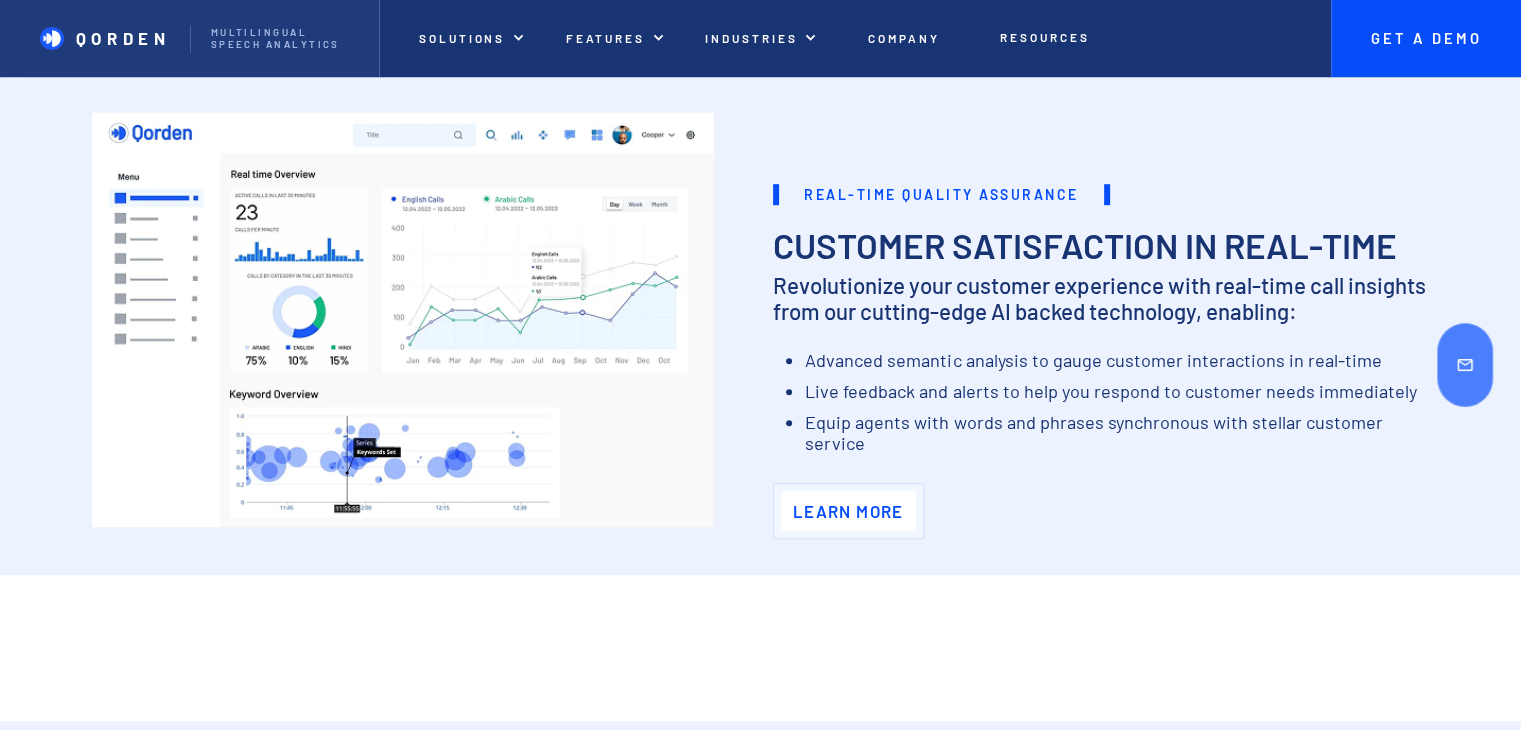 scroll, scrollTop: 1274, scrollLeft: 0, axis: vertical 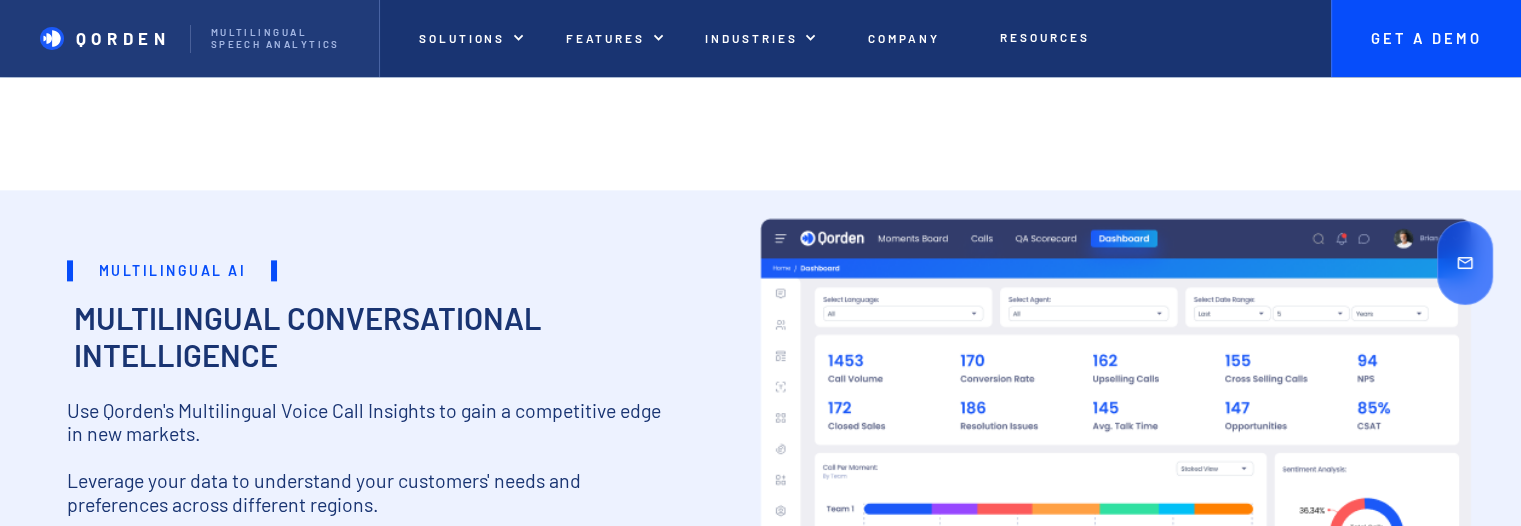 click at bounding box center (1115, 455) 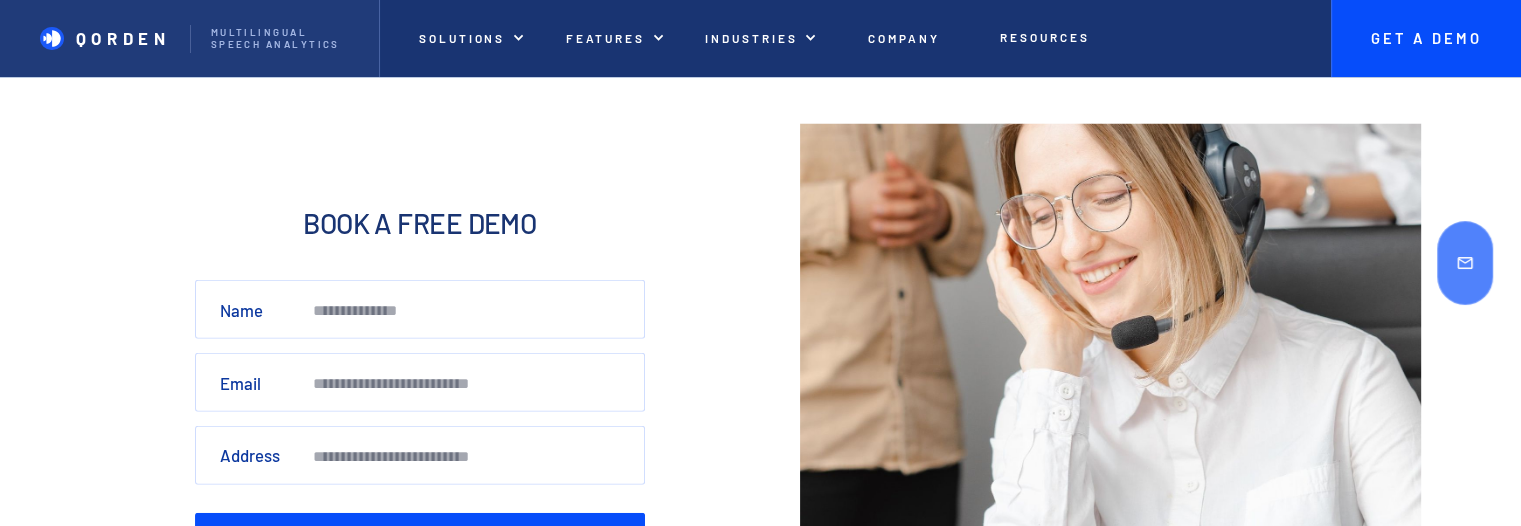 scroll, scrollTop: 6050, scrollLeft: 0, axis: vertical 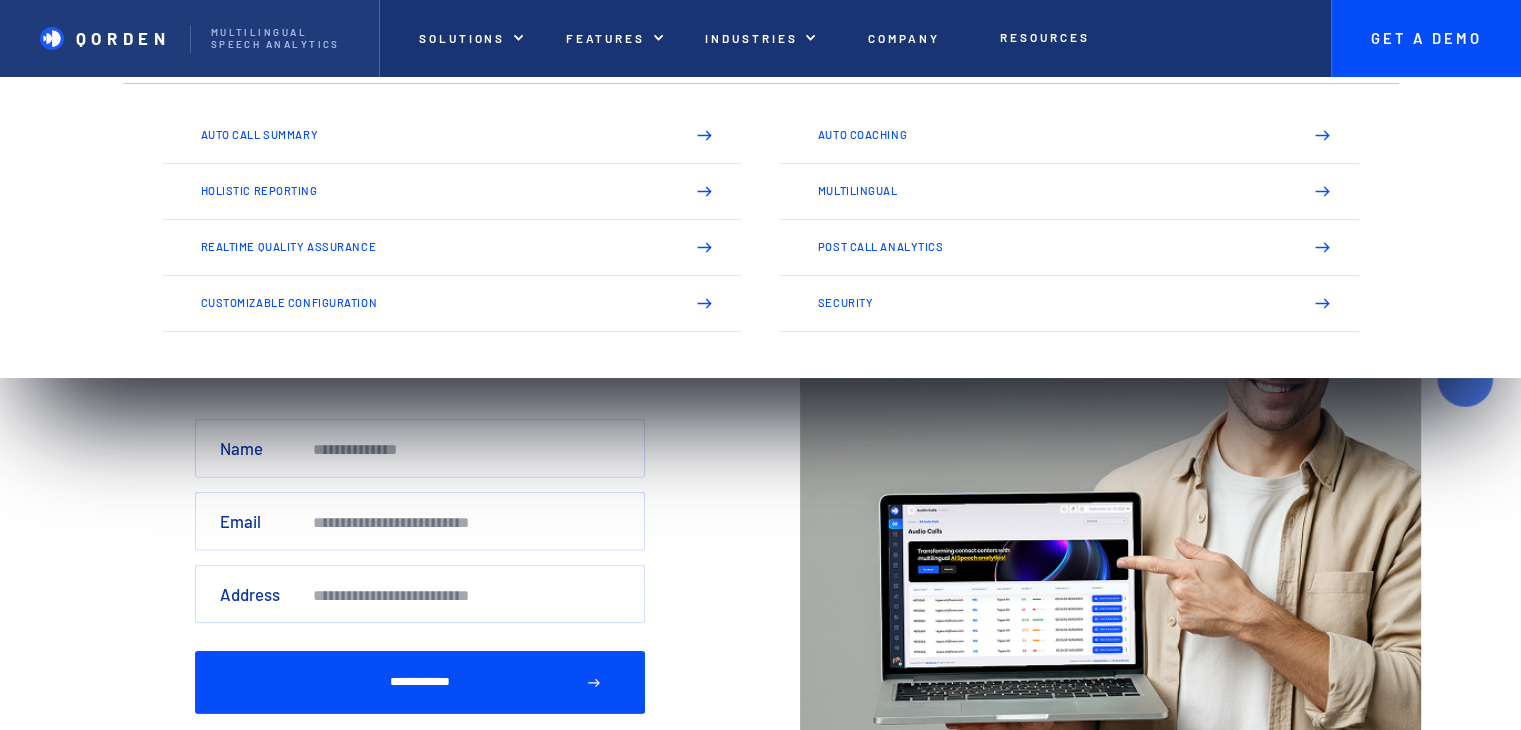 click on "Services More about services Auto Call Summary Auto Coaching  Holistic Reporting Multilingual Realtime Quality Assurance  Post Call Analytics Customizable Configuration Security" at bounding box center (761, 216) 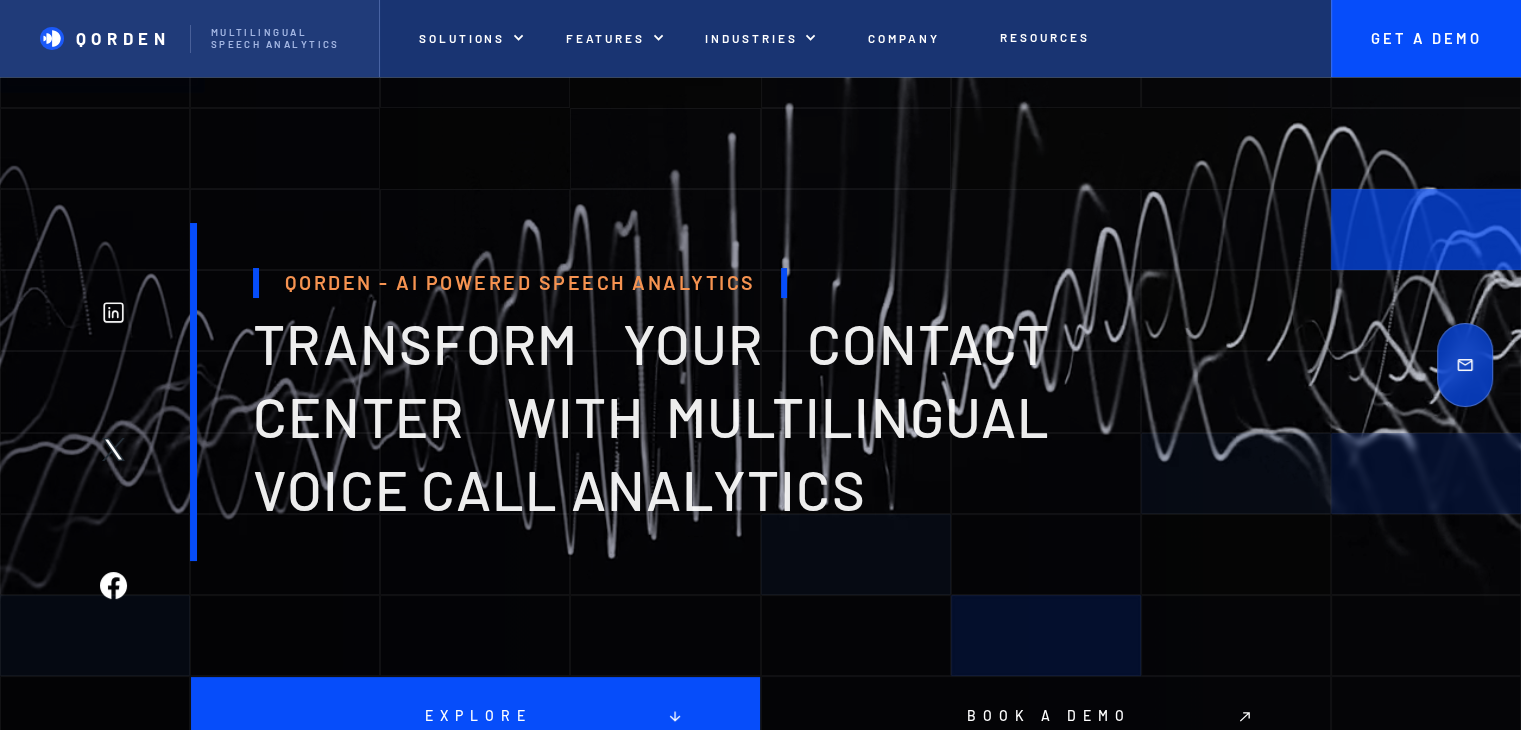 scroll, scrollTop: 0, scrollLeft: 0, axis: both 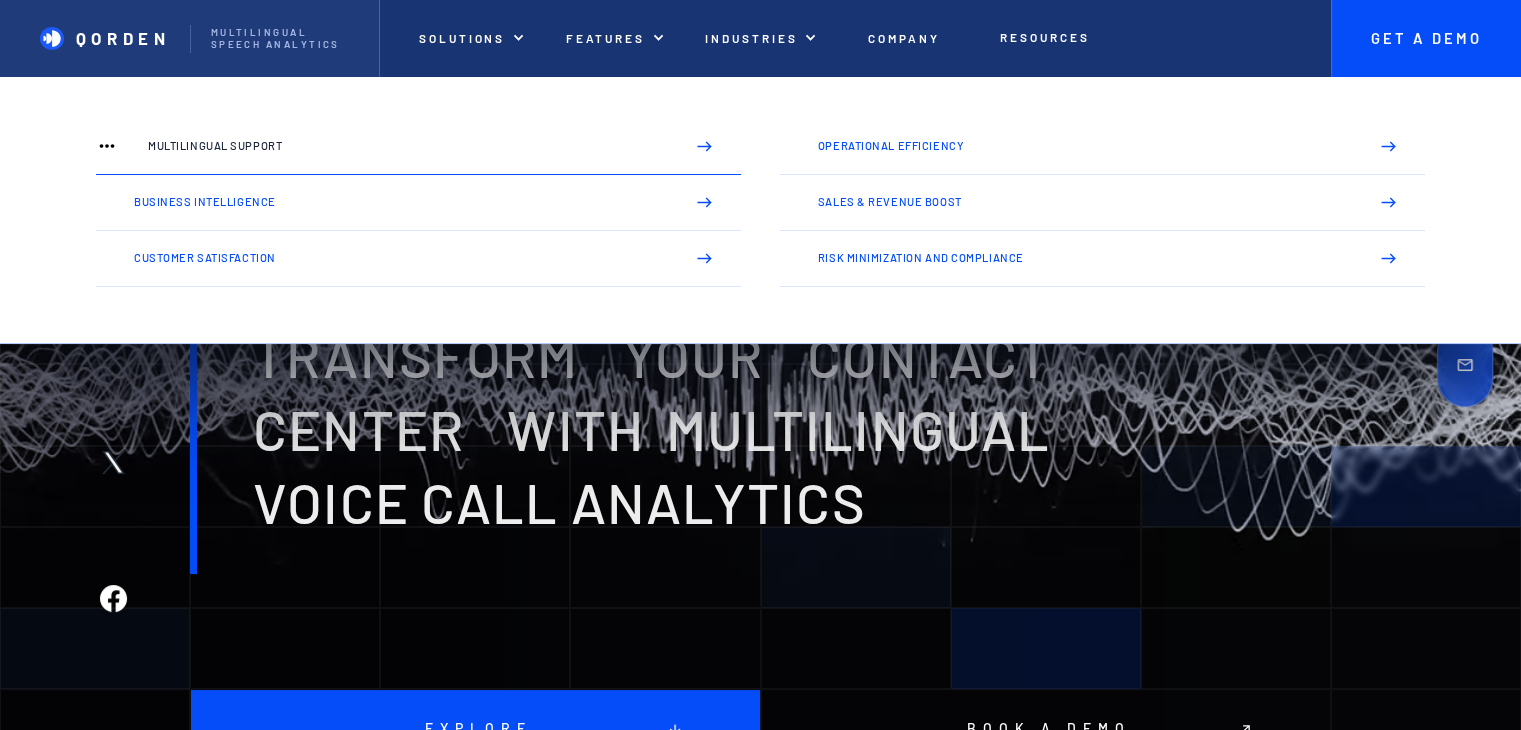 click on "Multilingual Support" at bounding box center [408, 146] 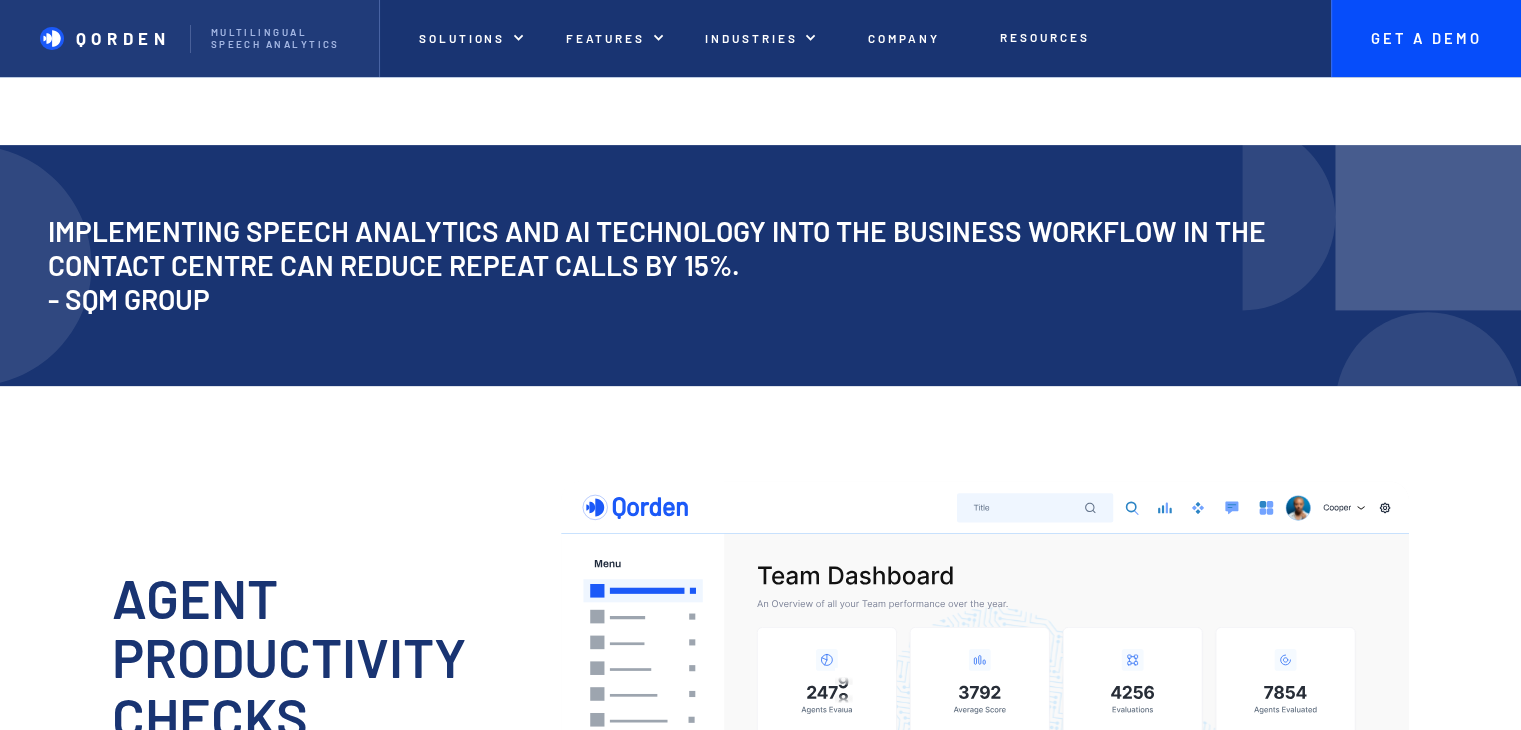 scroll, scrollTop: 939, scrollLeft: 0, axis: vertical 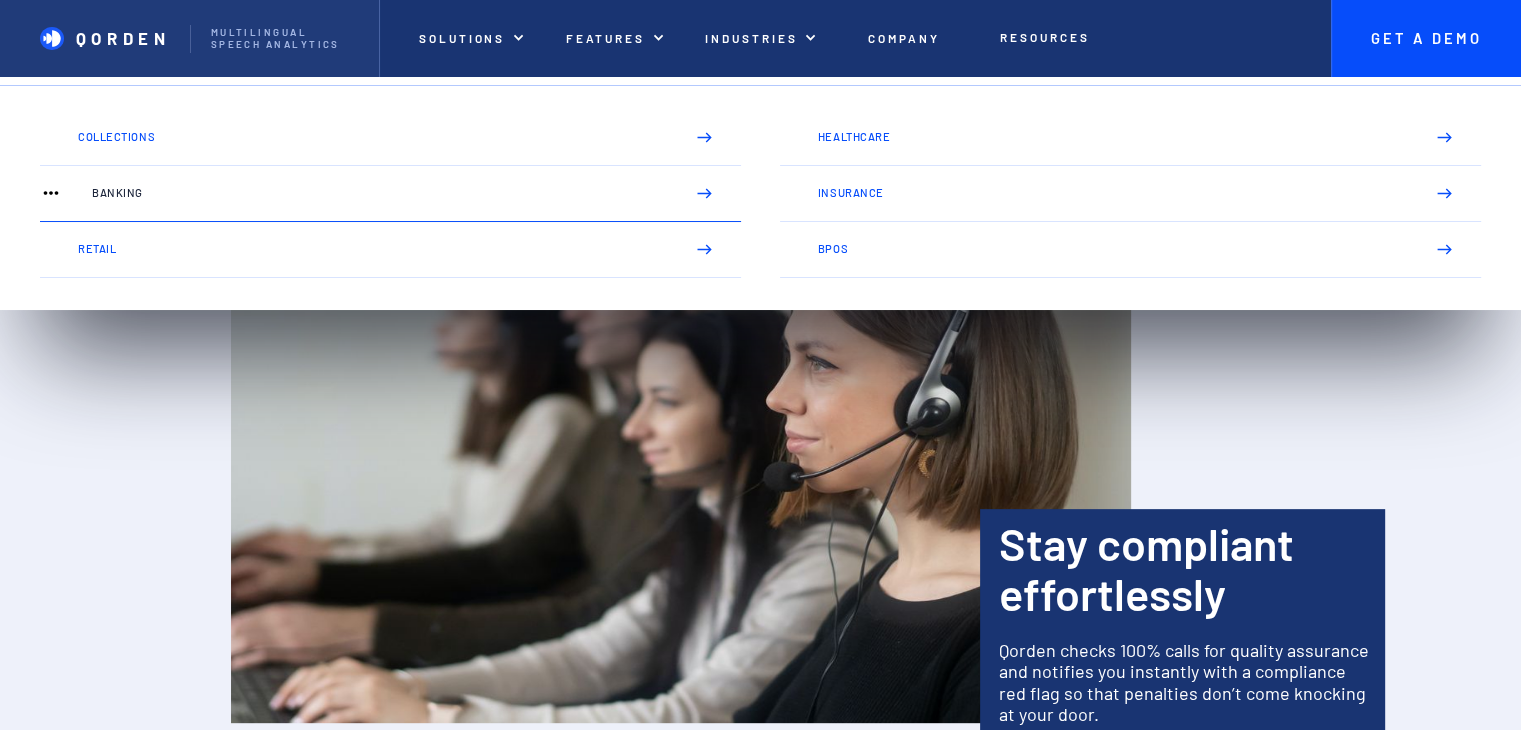 click on "Banking" at bounding box center [380, 193] 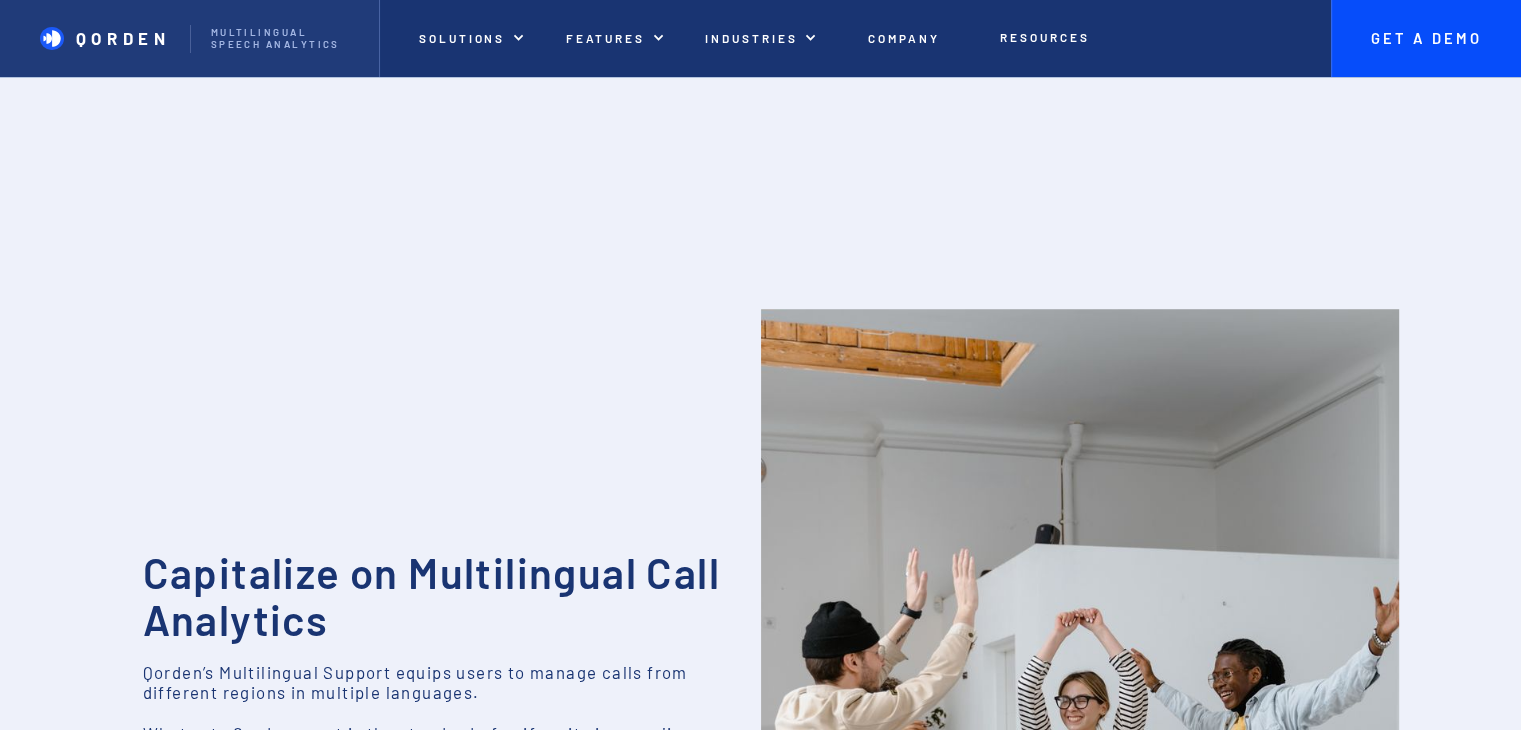scroll, scrollTop: 0, scrollLeft: 0, axis: both 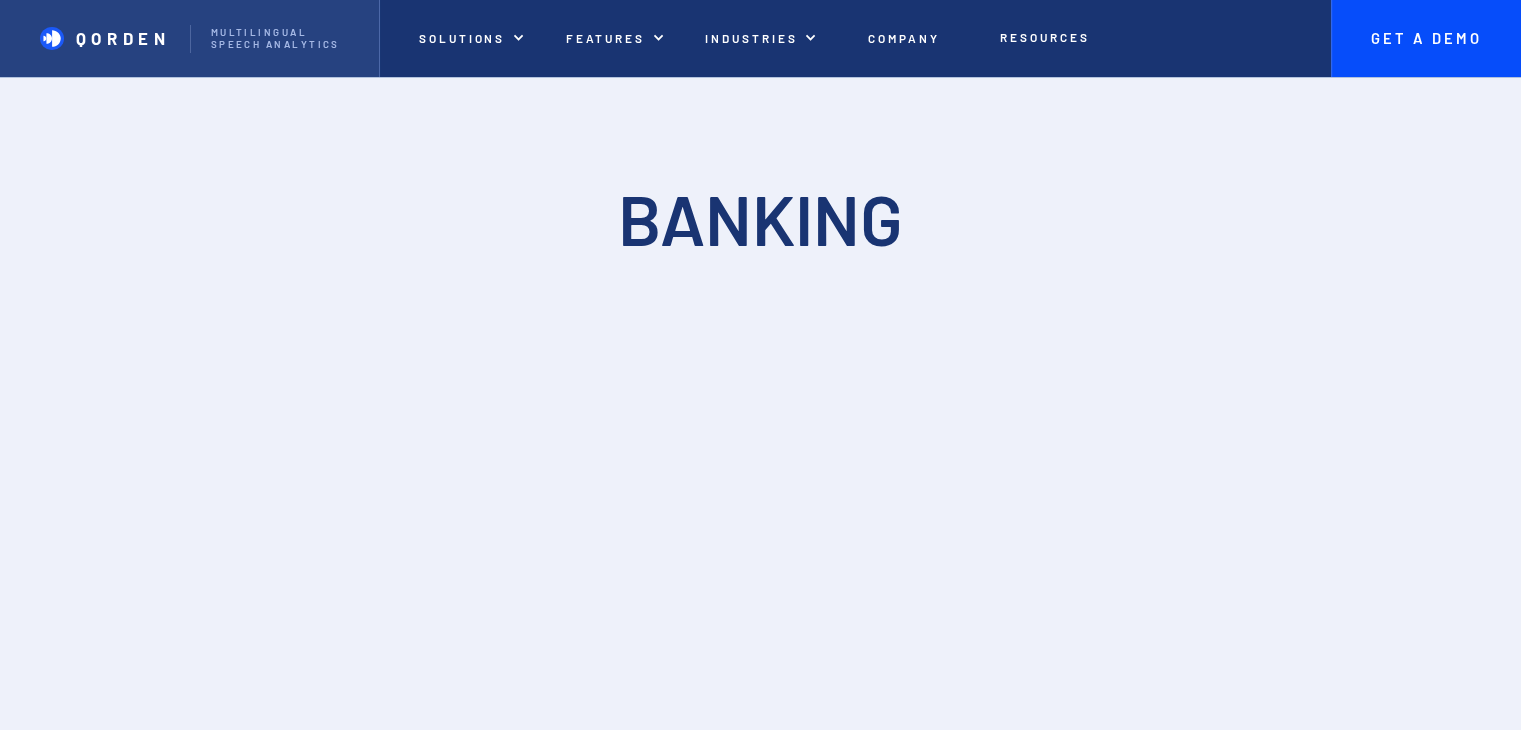 click on "Qorden" at bounding box center (123, 38) 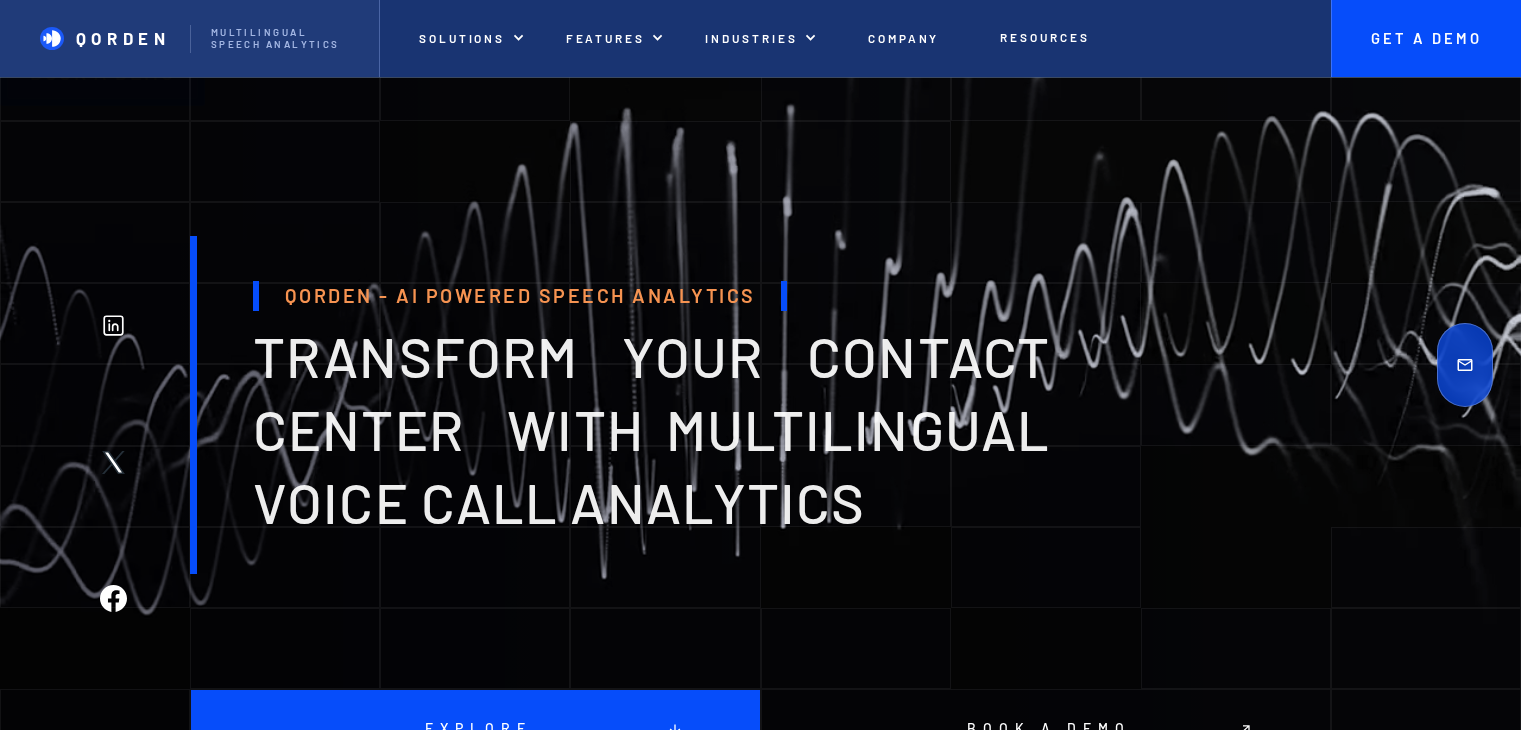scroll, scrollTop: 0, scrollLeft: 0, axis: both 